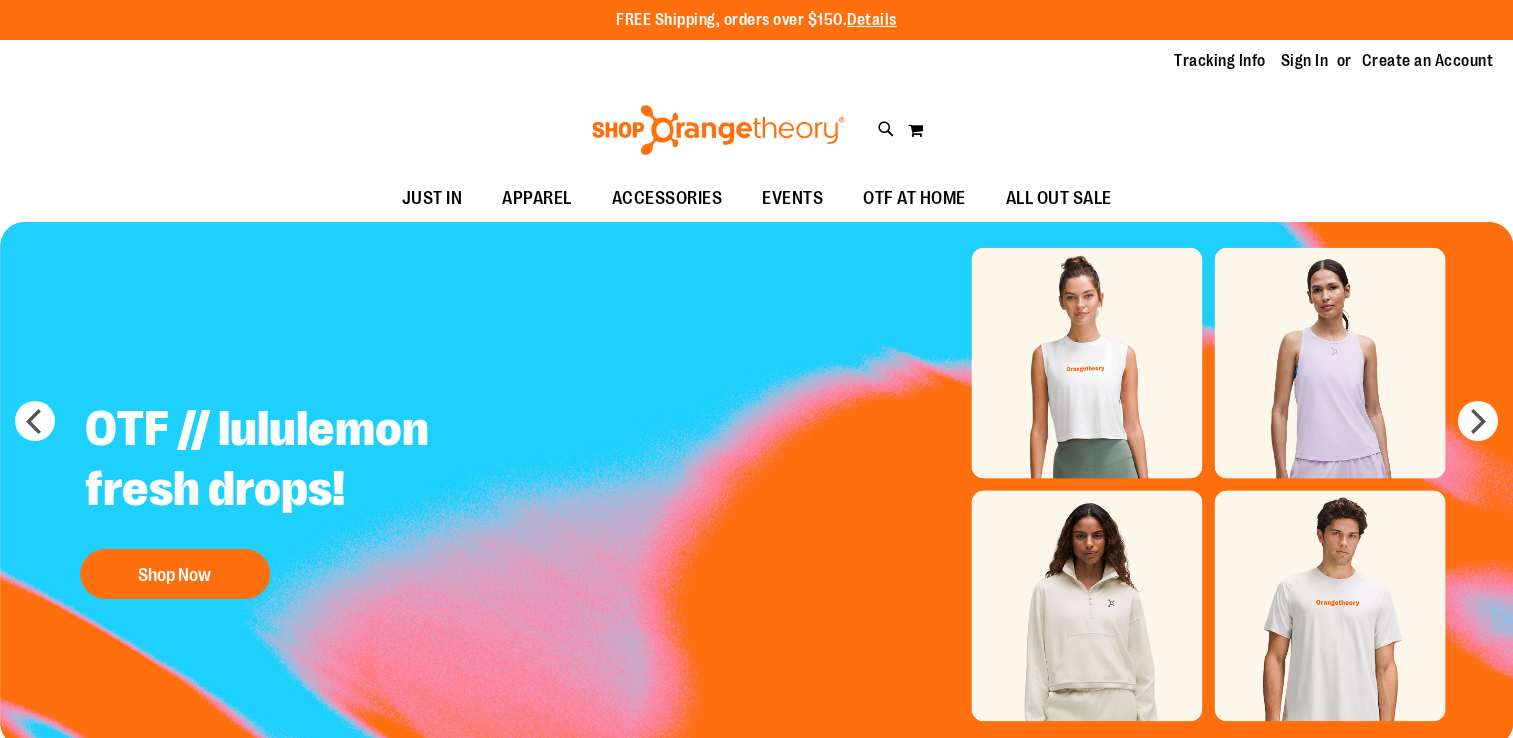 scroll, scrollTop: 0, scrollLeft: 0, axis: both 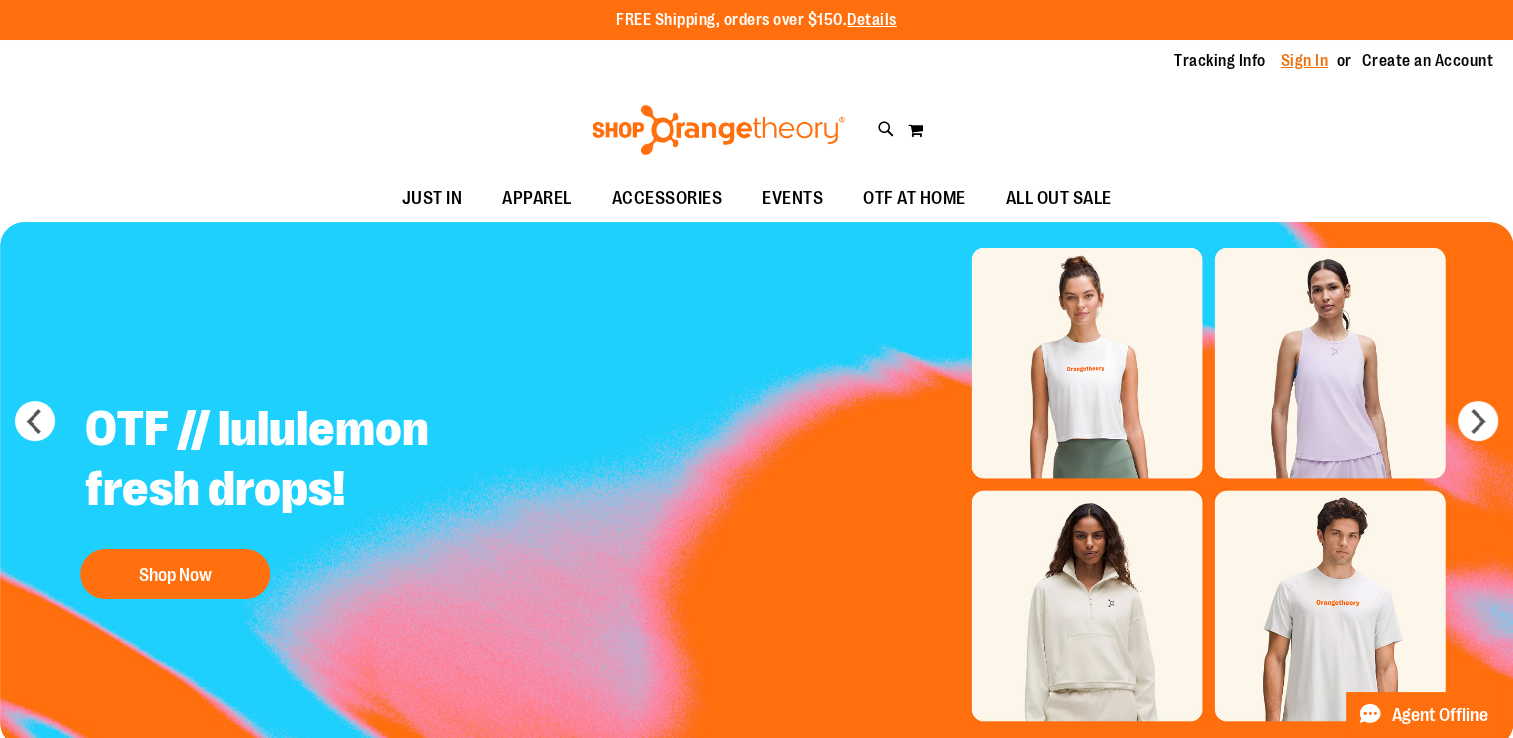 type on "**********" 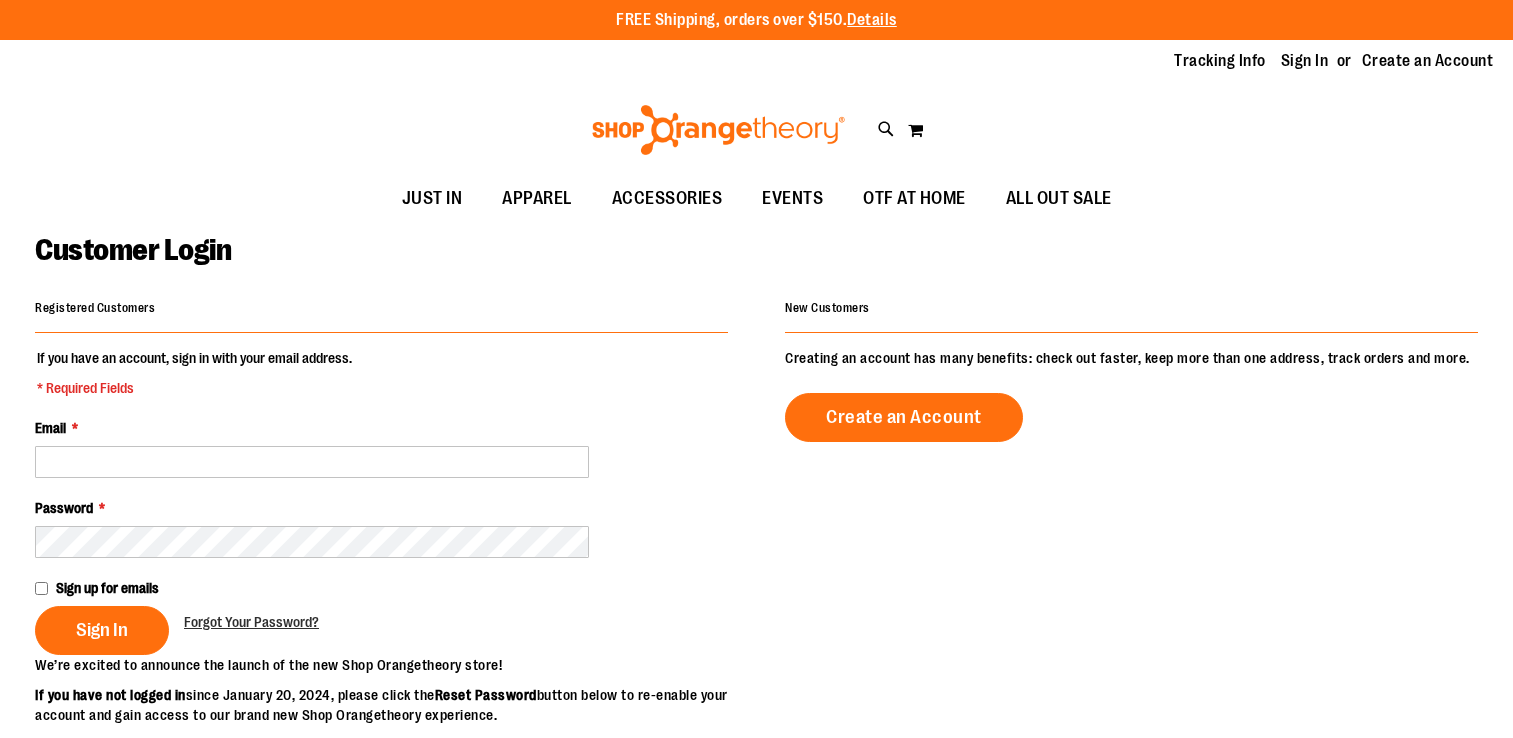 scroll, scrollTop: 0, scrollLeft: 0, axis: both 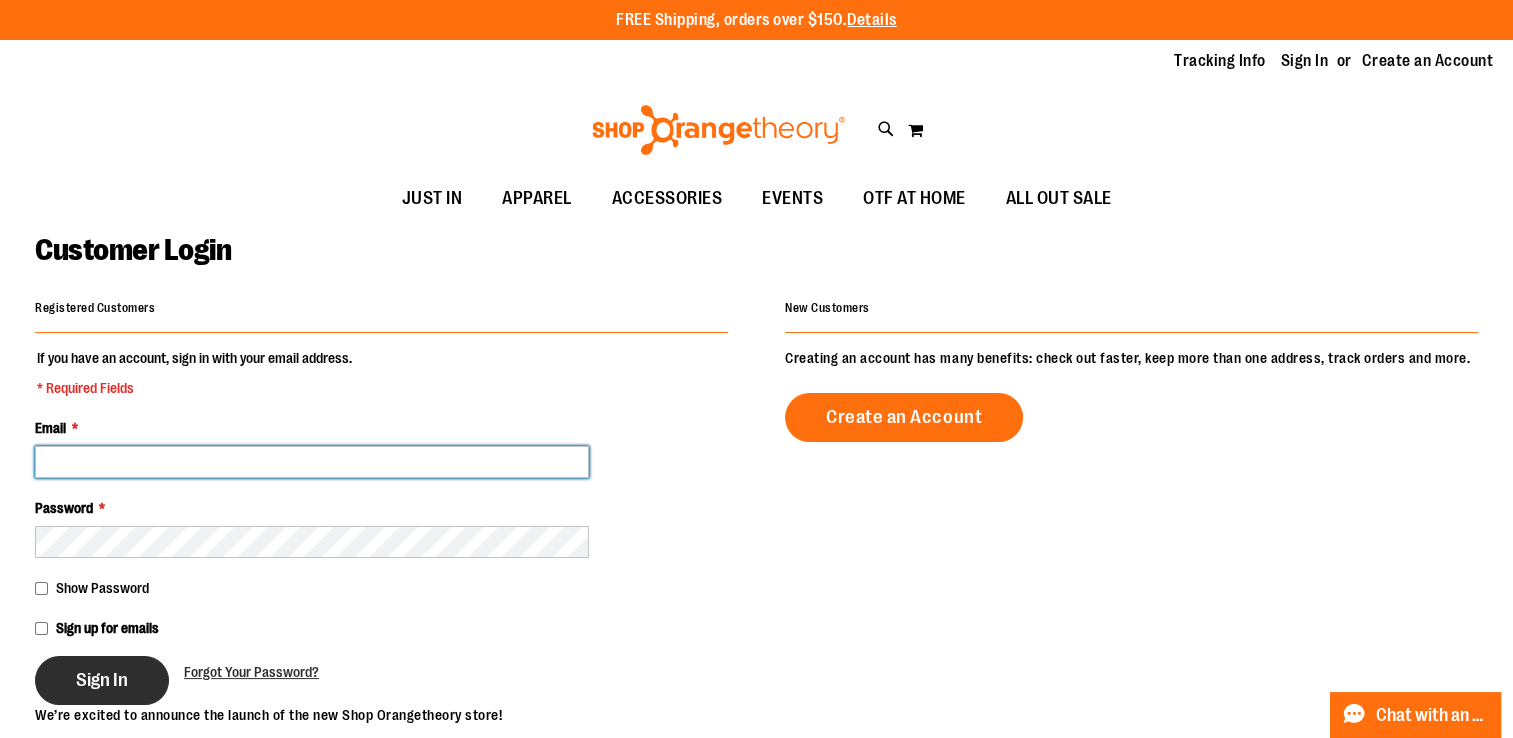 type on "**********" 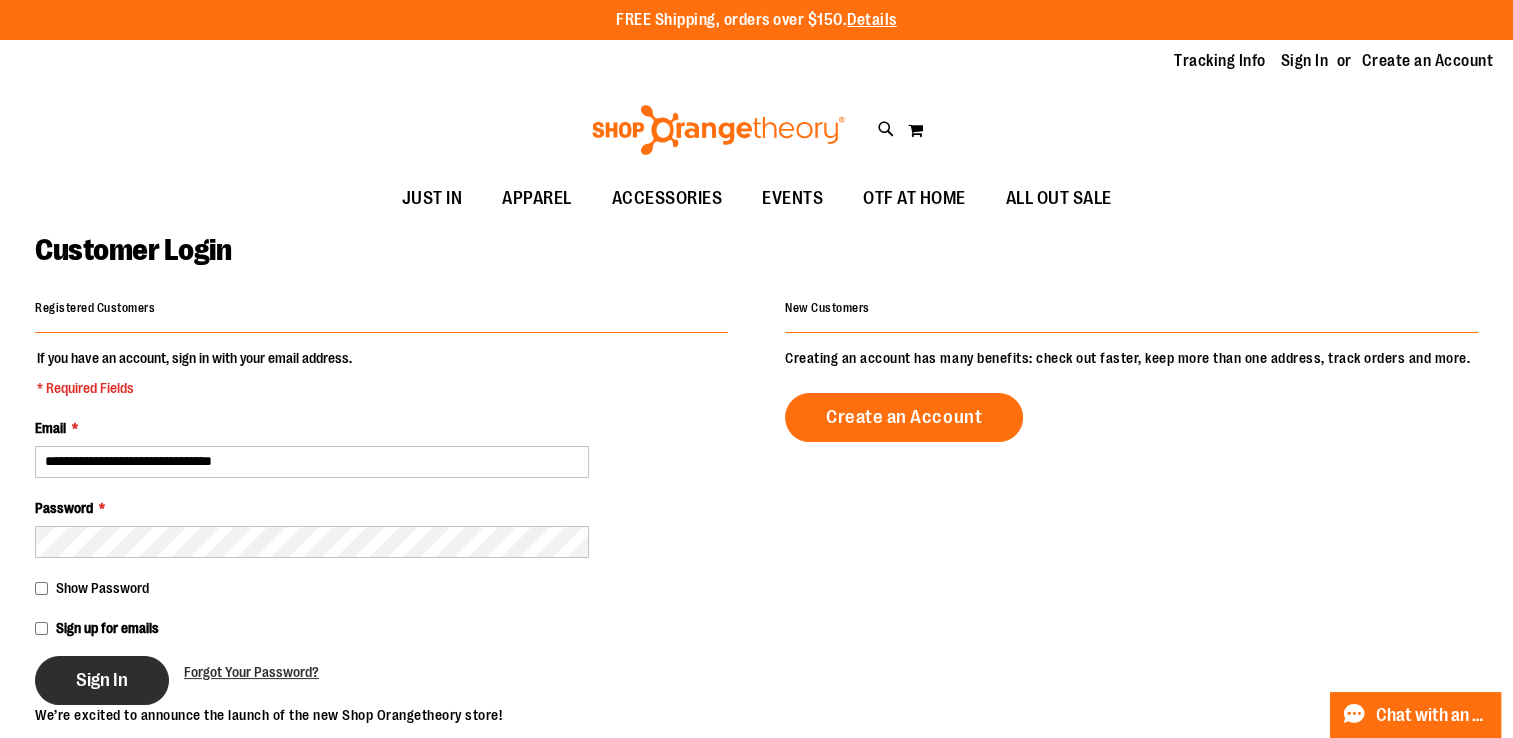 type on "**********" 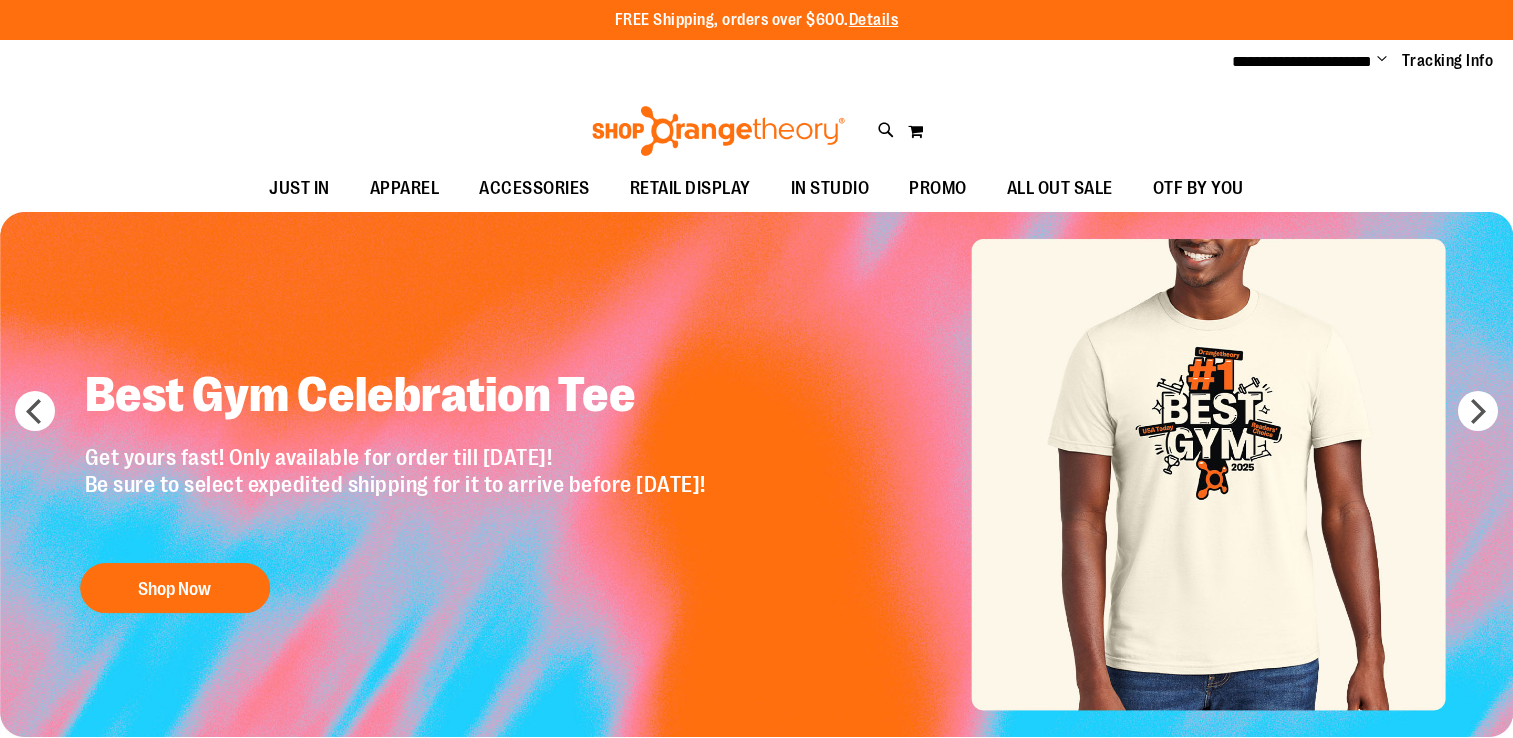 scroll, scrollTop: 0, scrollLeft: 0, axis: both 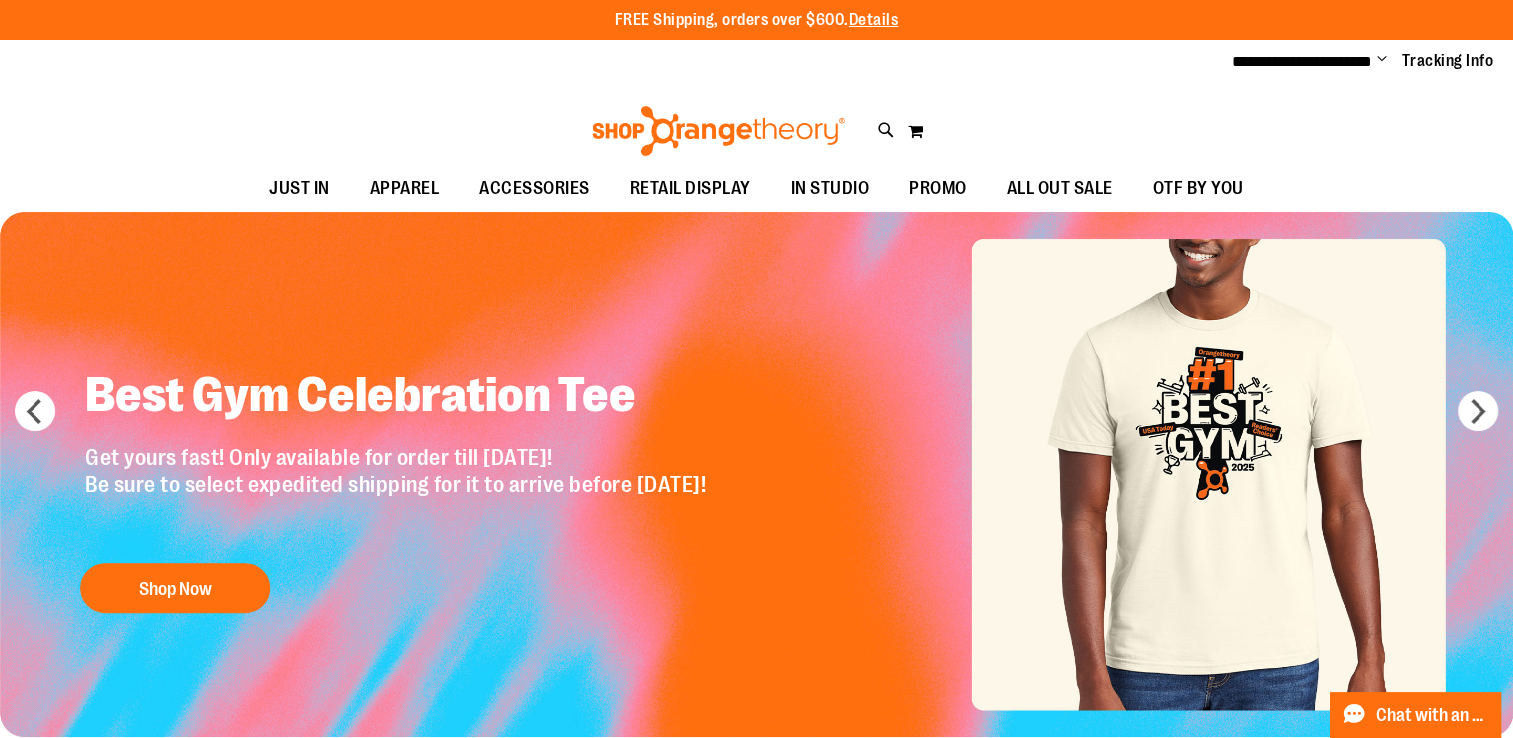type on "**********" 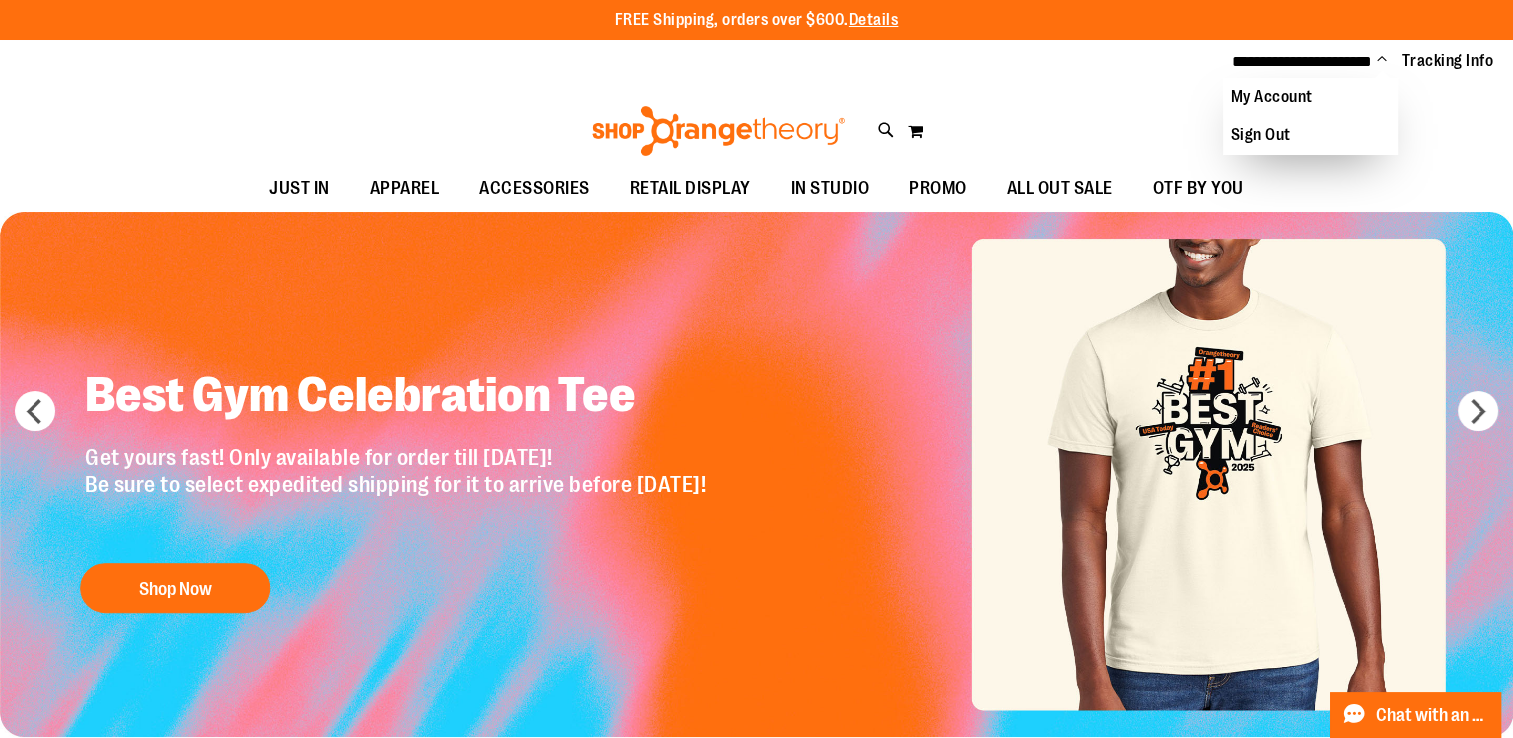 click on "Toggle Nav
Search
Popular Suggestions
Advanced Search" at bounding box center [756, 125] 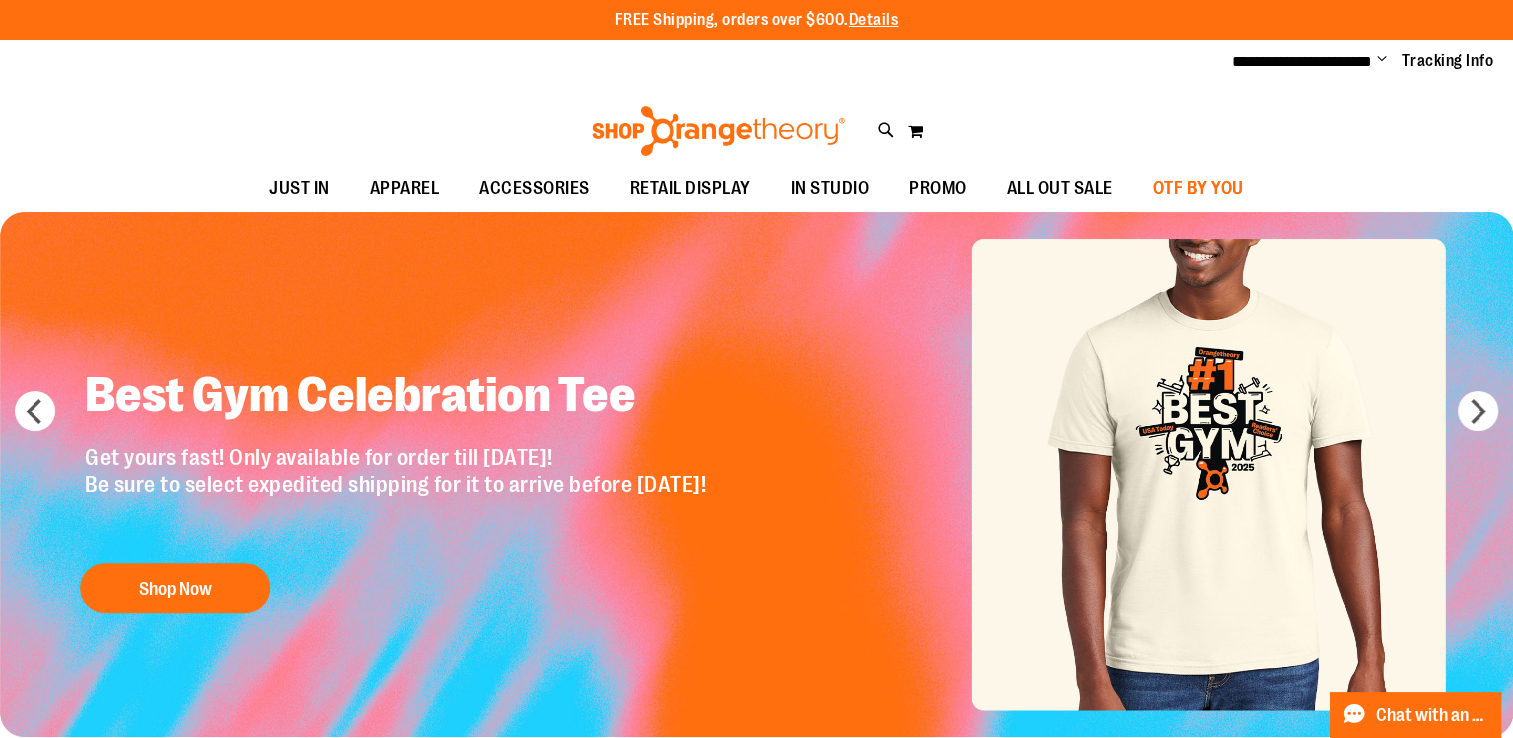 click on "OTF BY YOU" at bounding box center (1198, 188) 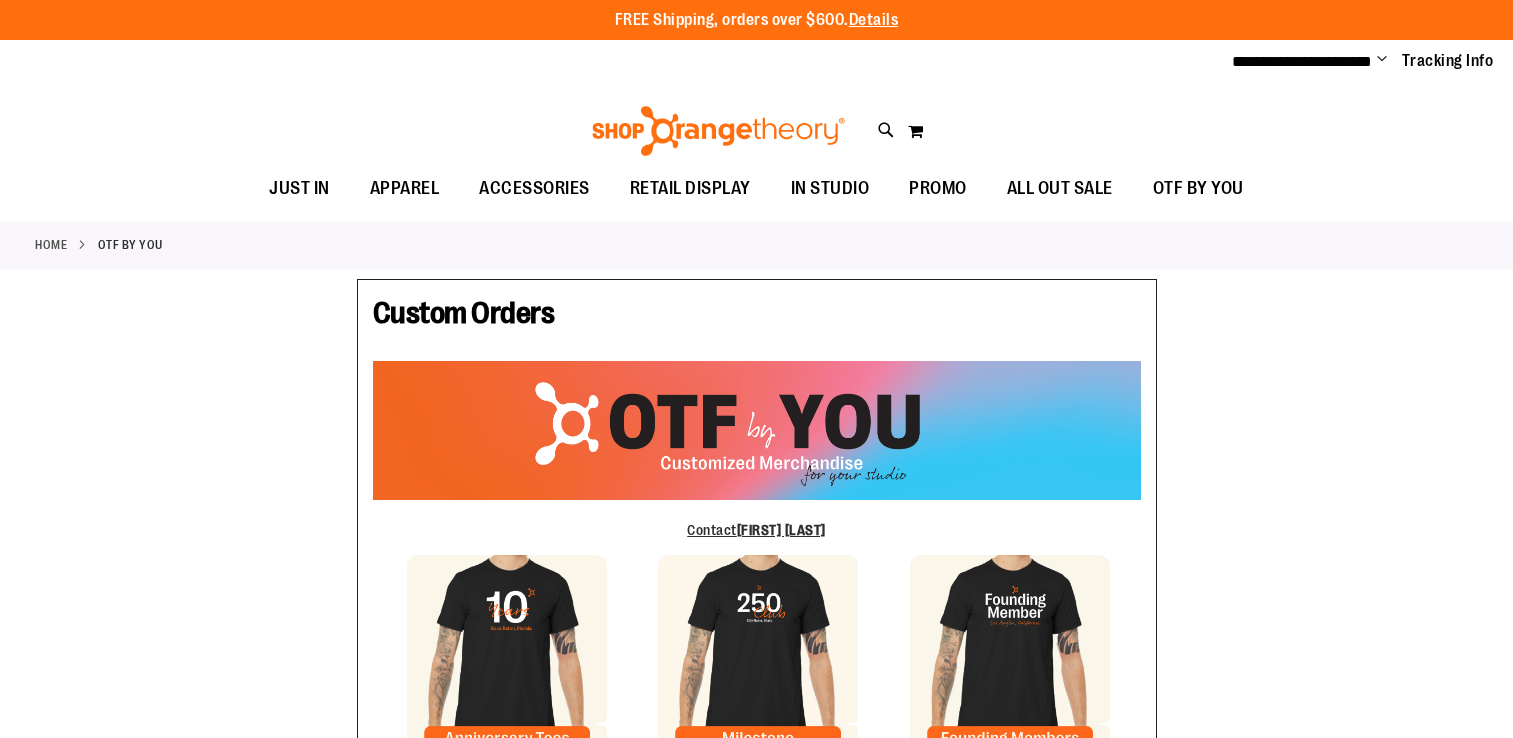 scroll, scrollTop: 0, scrollLeft: 0, axis: both 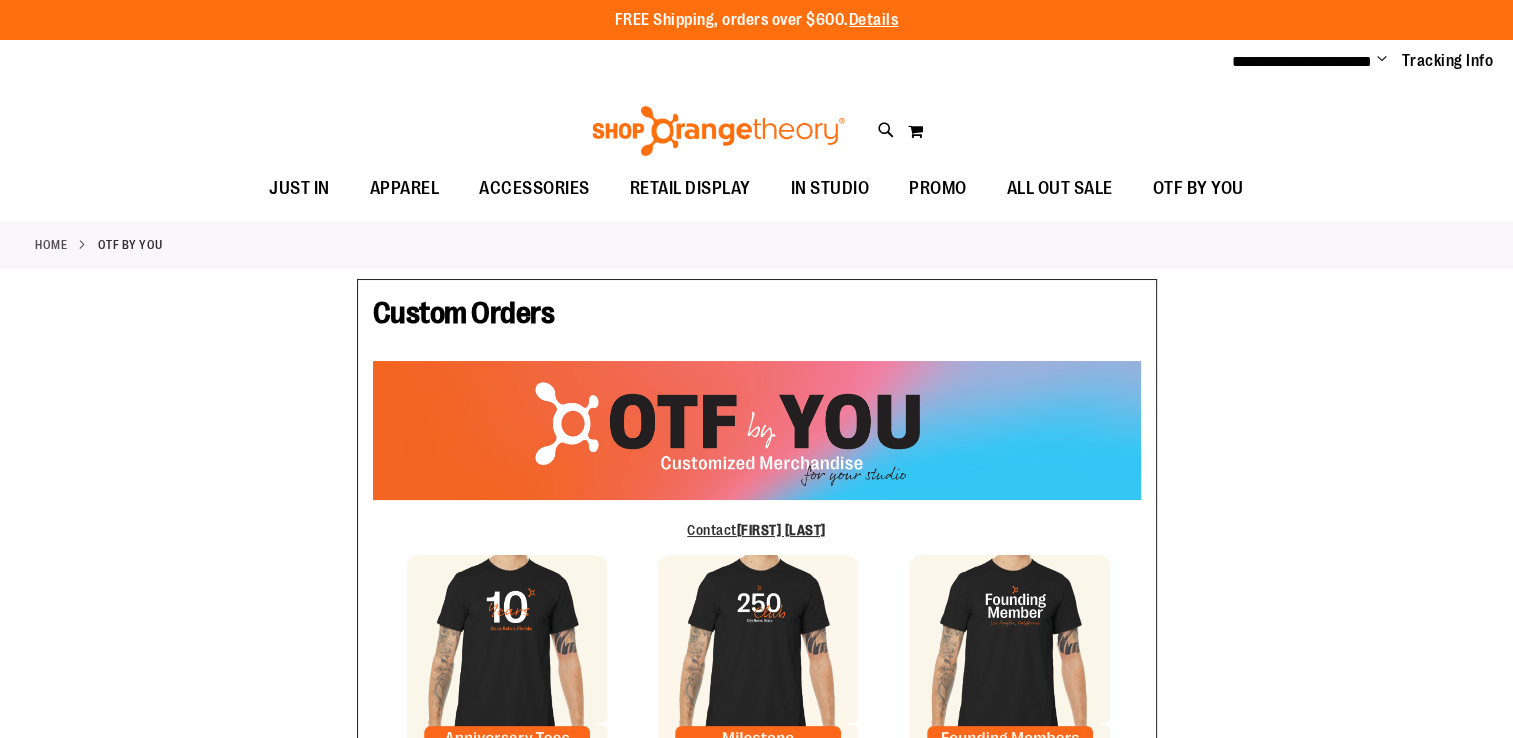 type on "****" 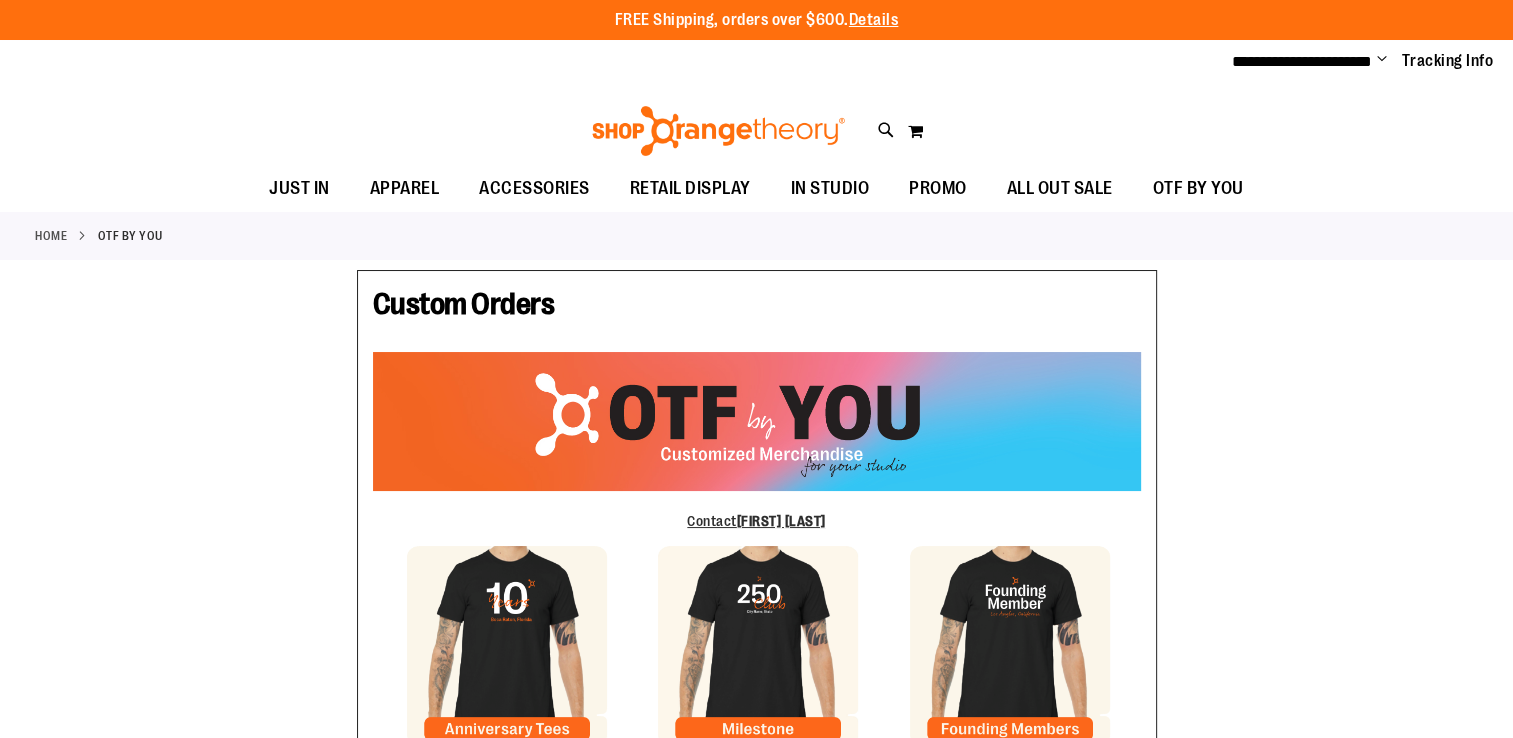 type on "**********" 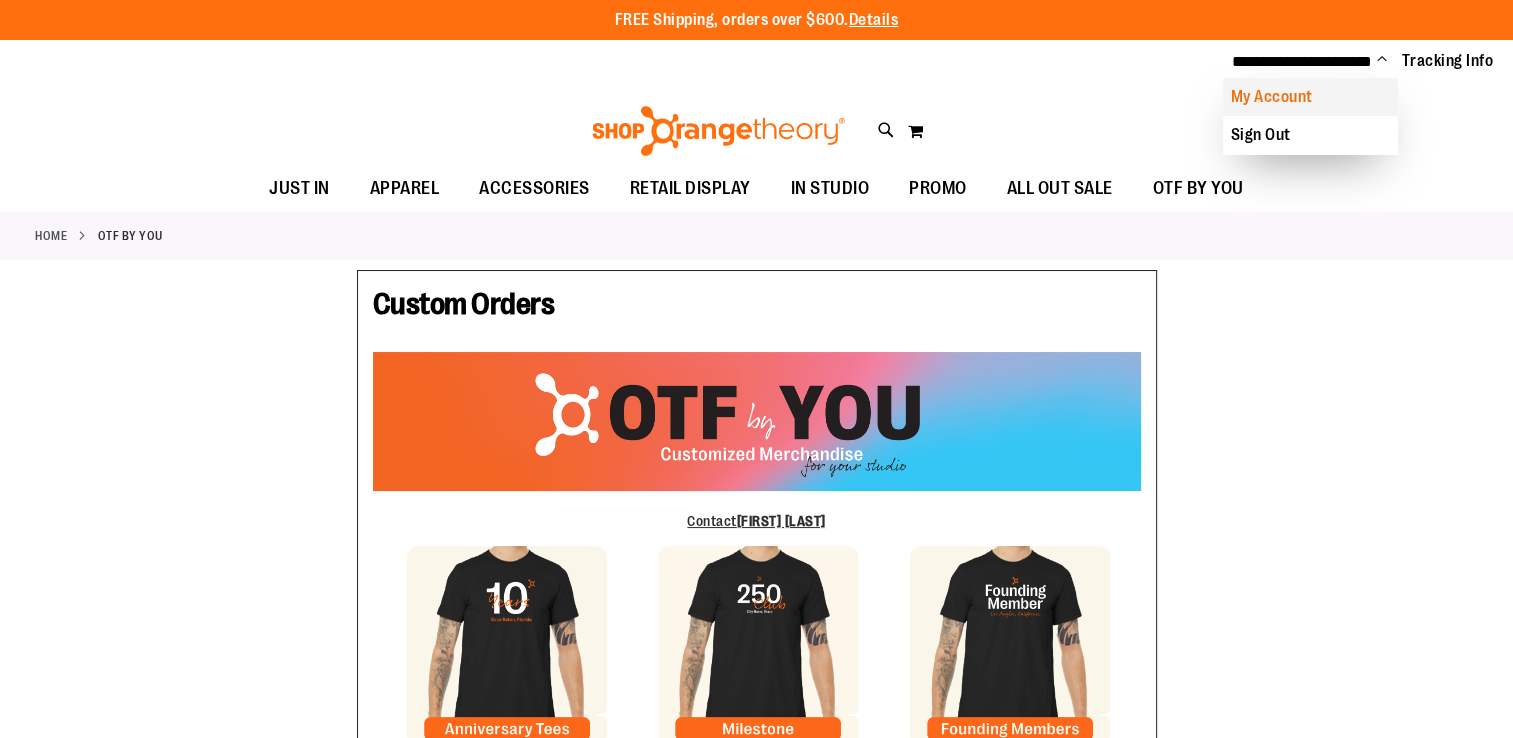 click on "My Account" at bounding box center (1310, 97) 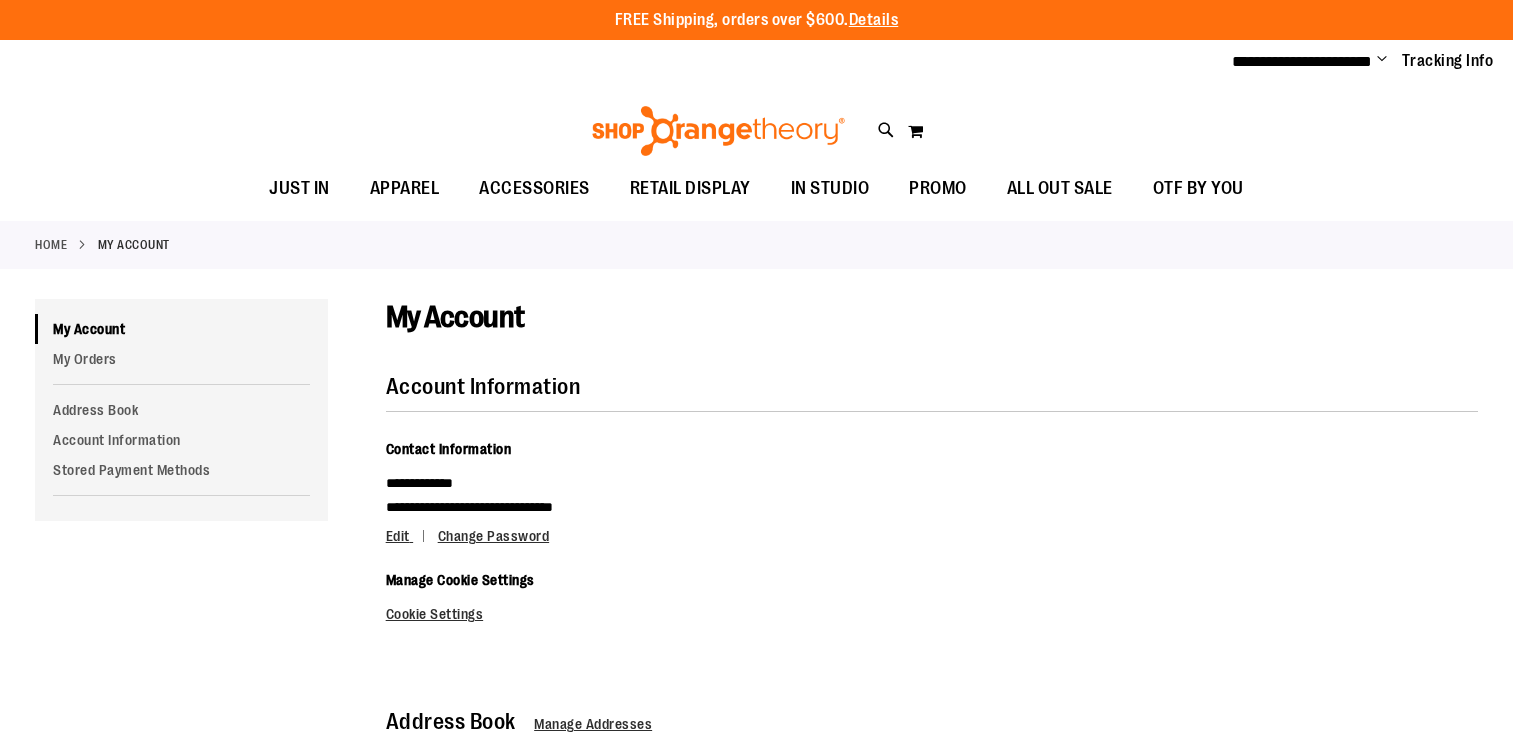 scroll, scrollTop: 0, scrollLeft: 0, axis: both 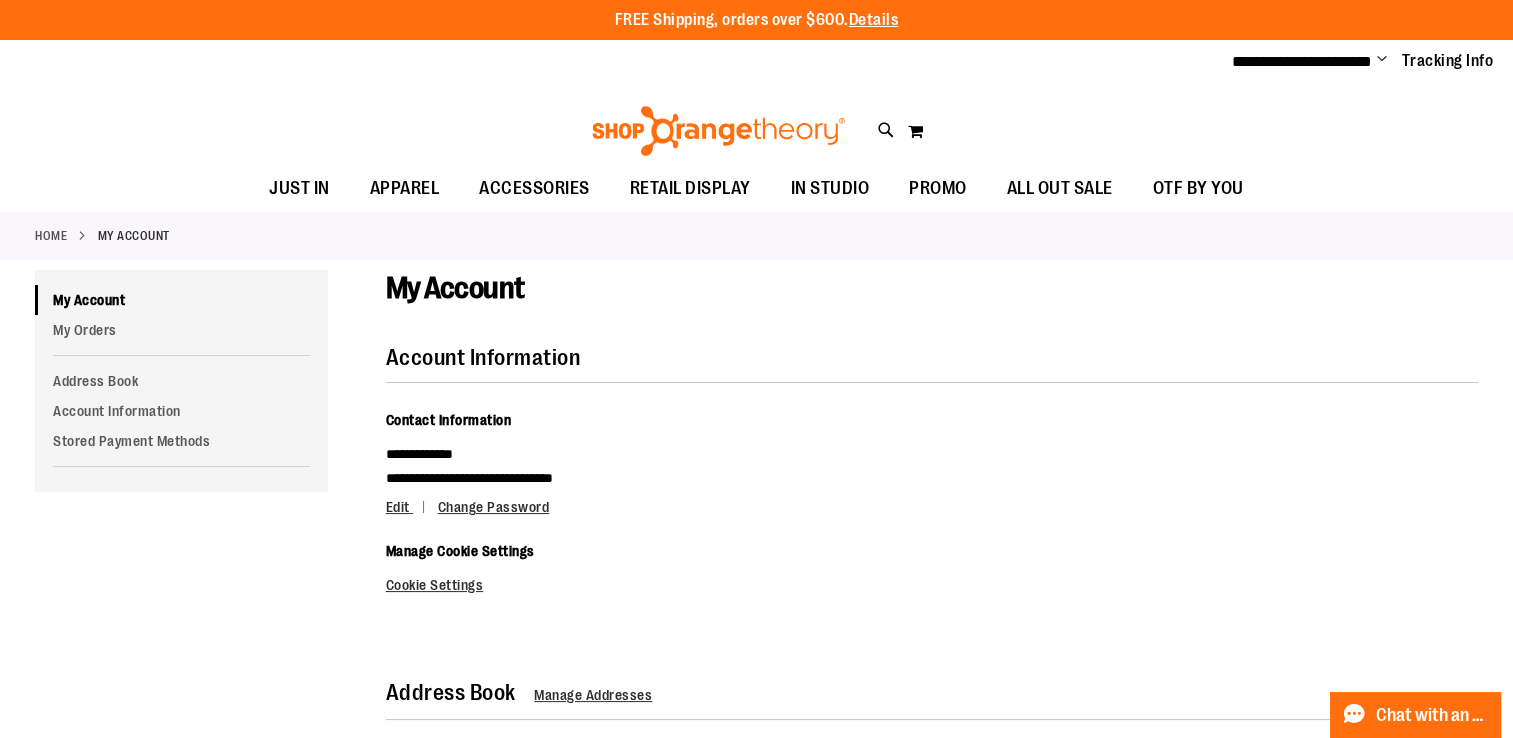 type on "**********" 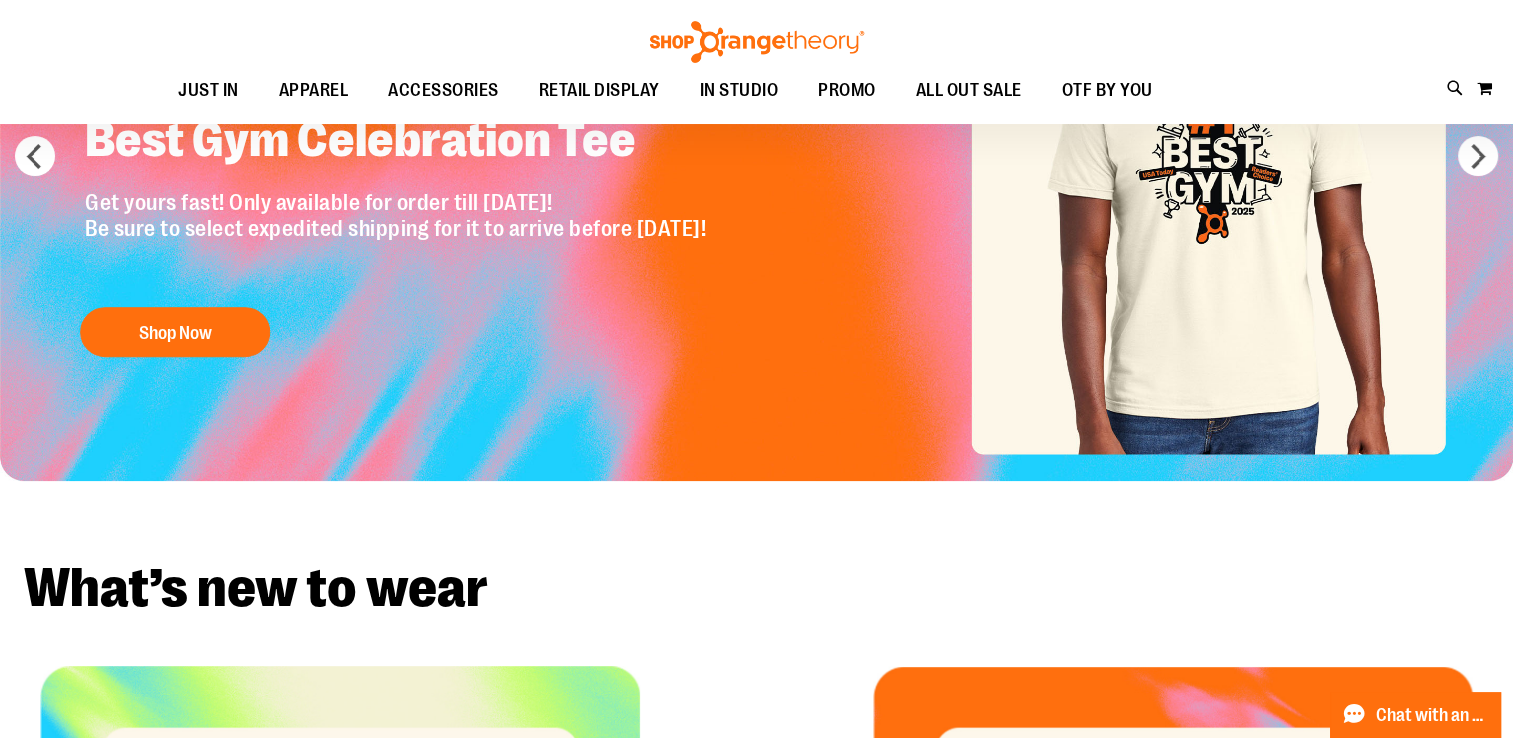 scroll, scrollTop: 0, scrollLeft: 0, axis: both 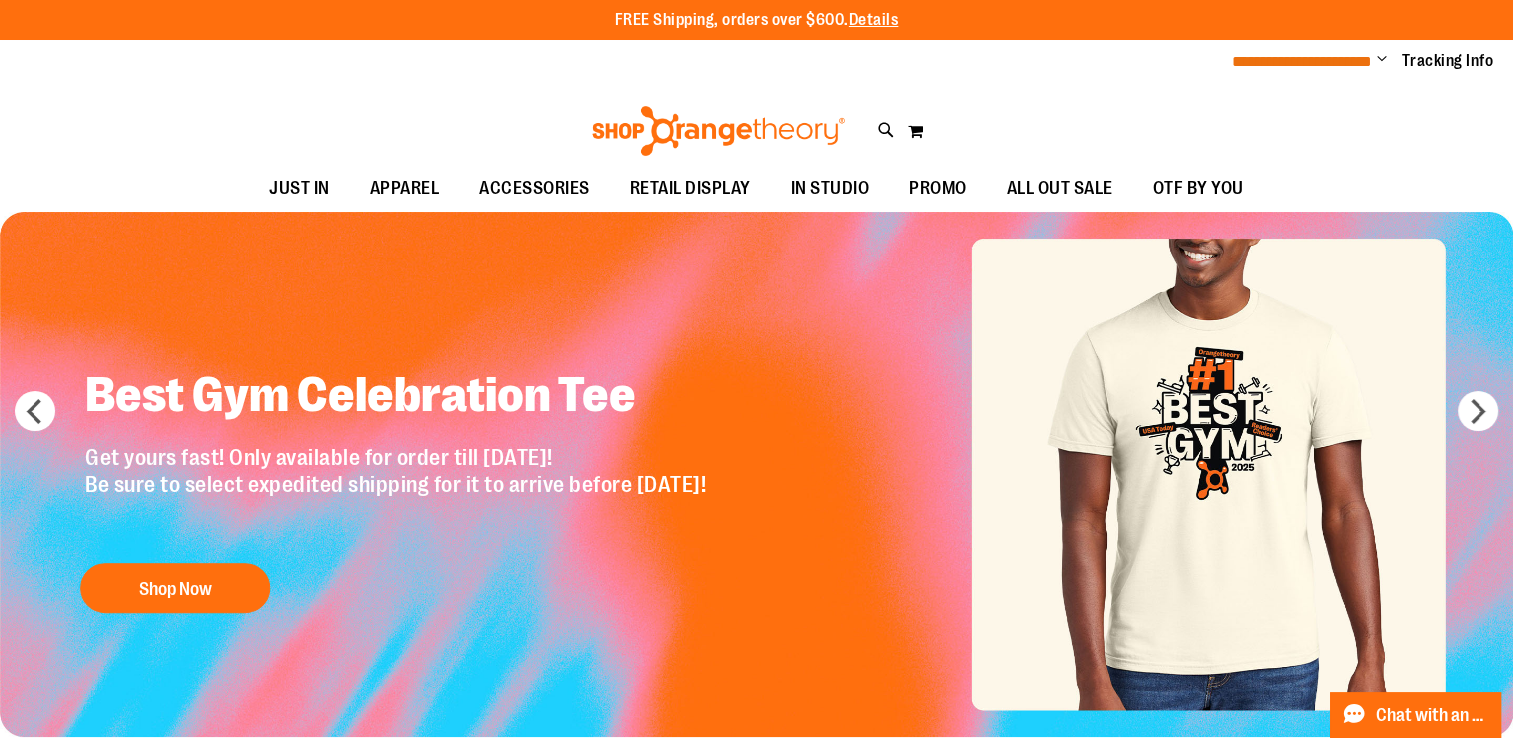 type on "**********" 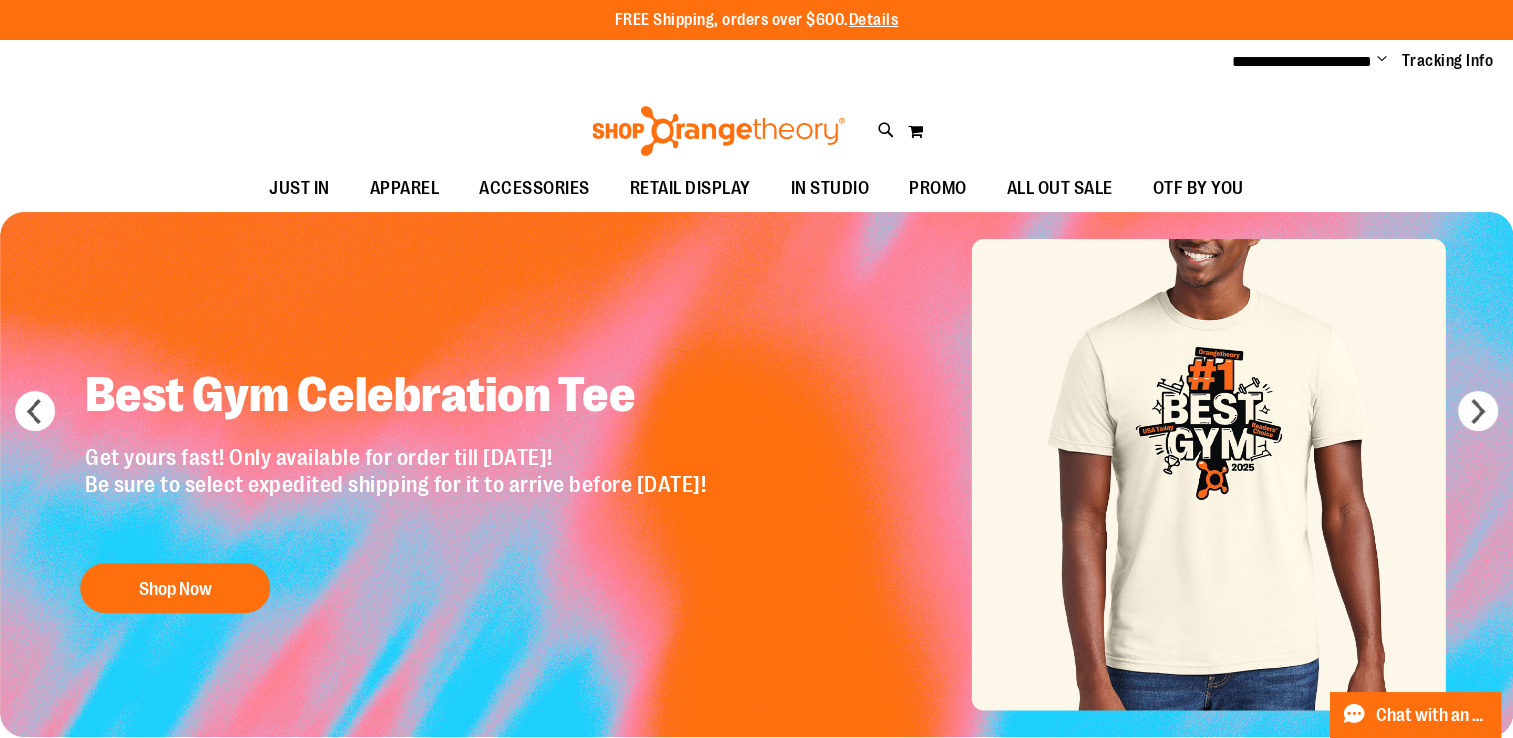 click on "Change" at bounding box center (1382, 60) 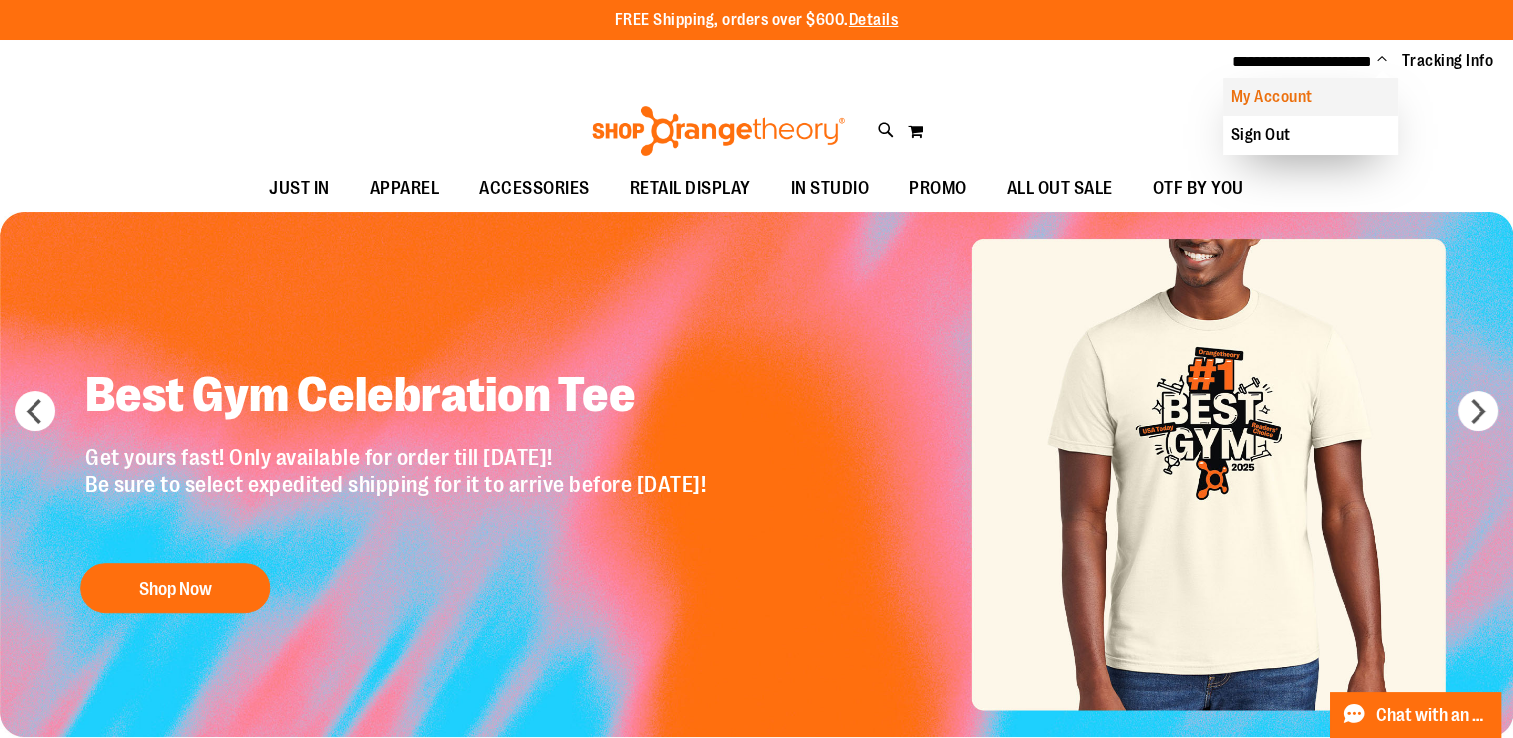 click on "My Account" at bounding box center [1310, 97] 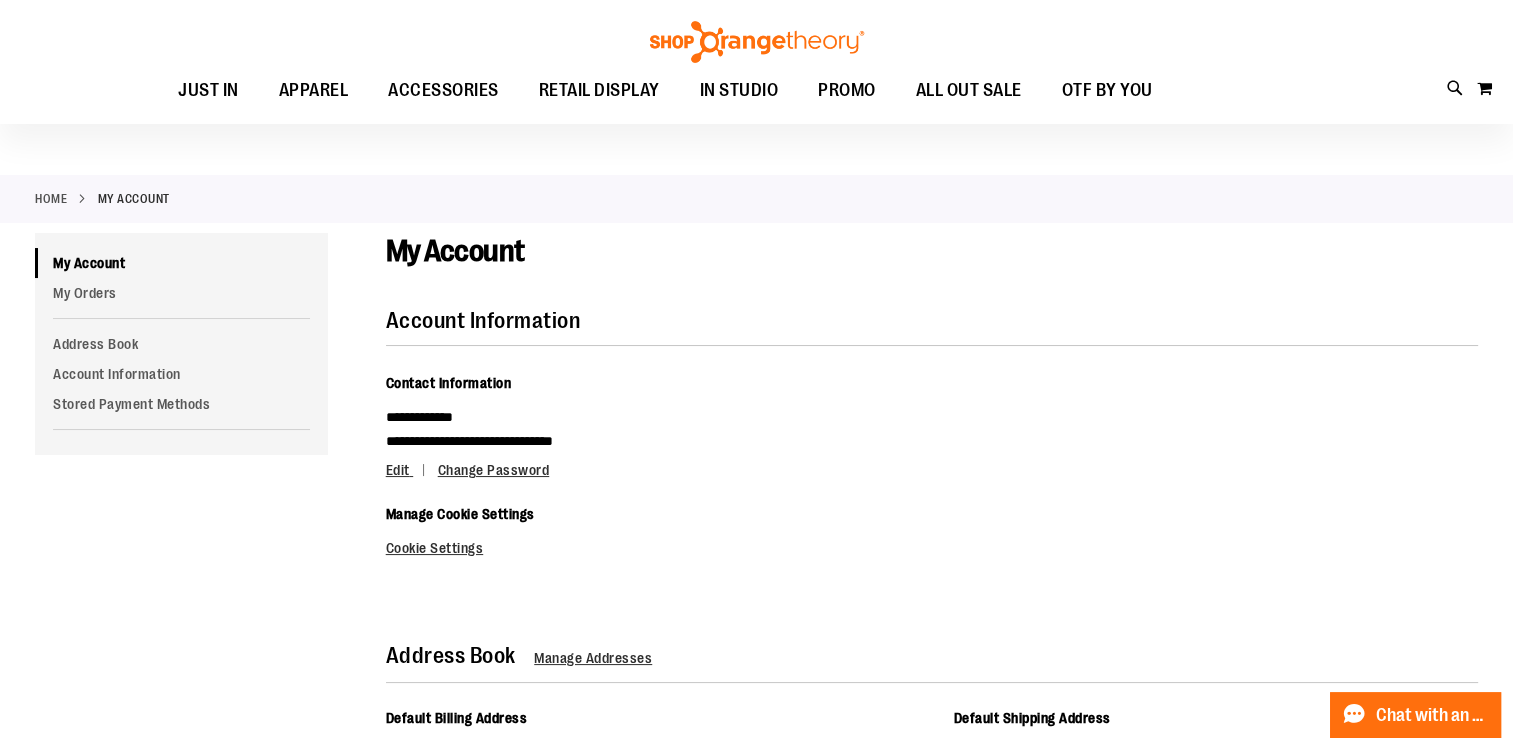 scroll, scrollTop: 0, scrollLeft: 0, axis: both 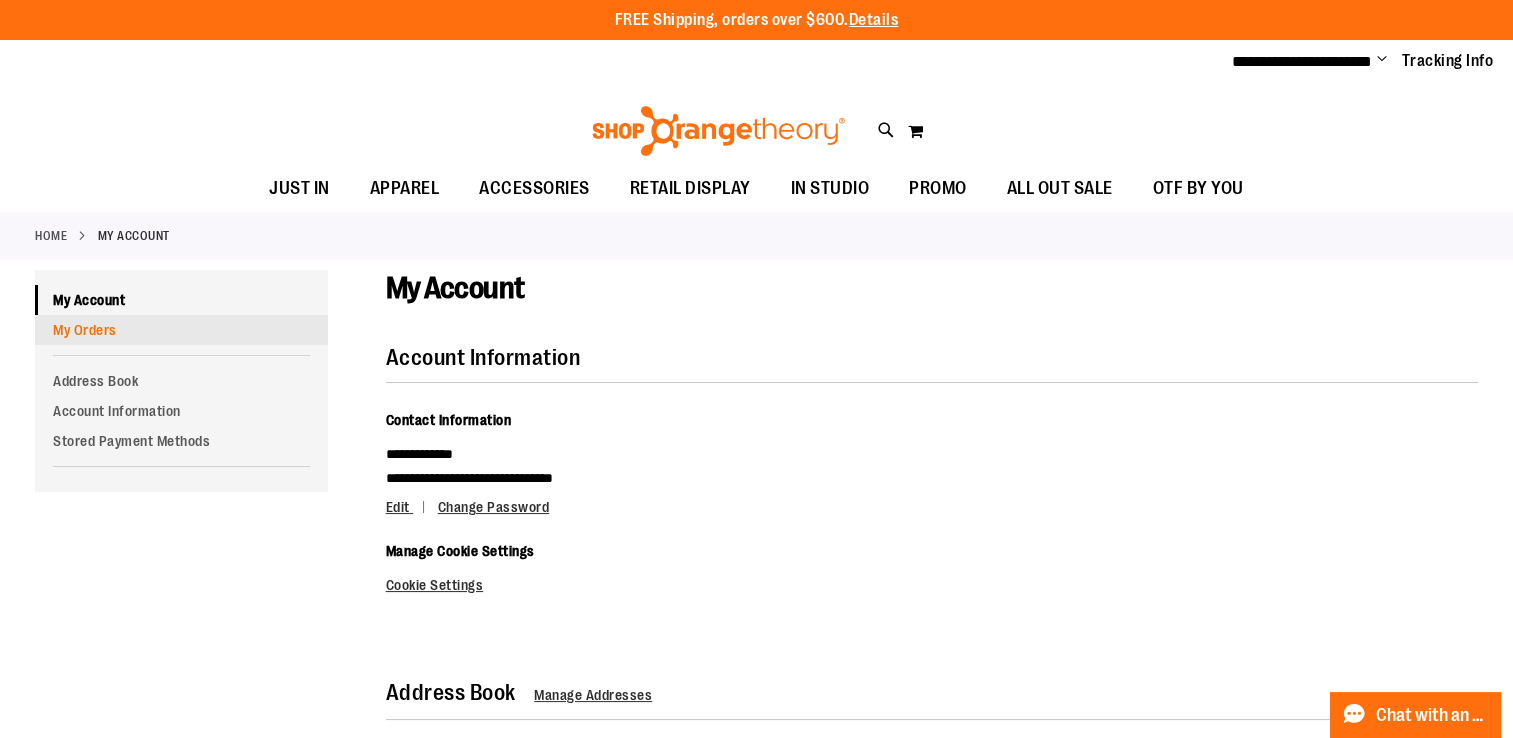 type on "**********" 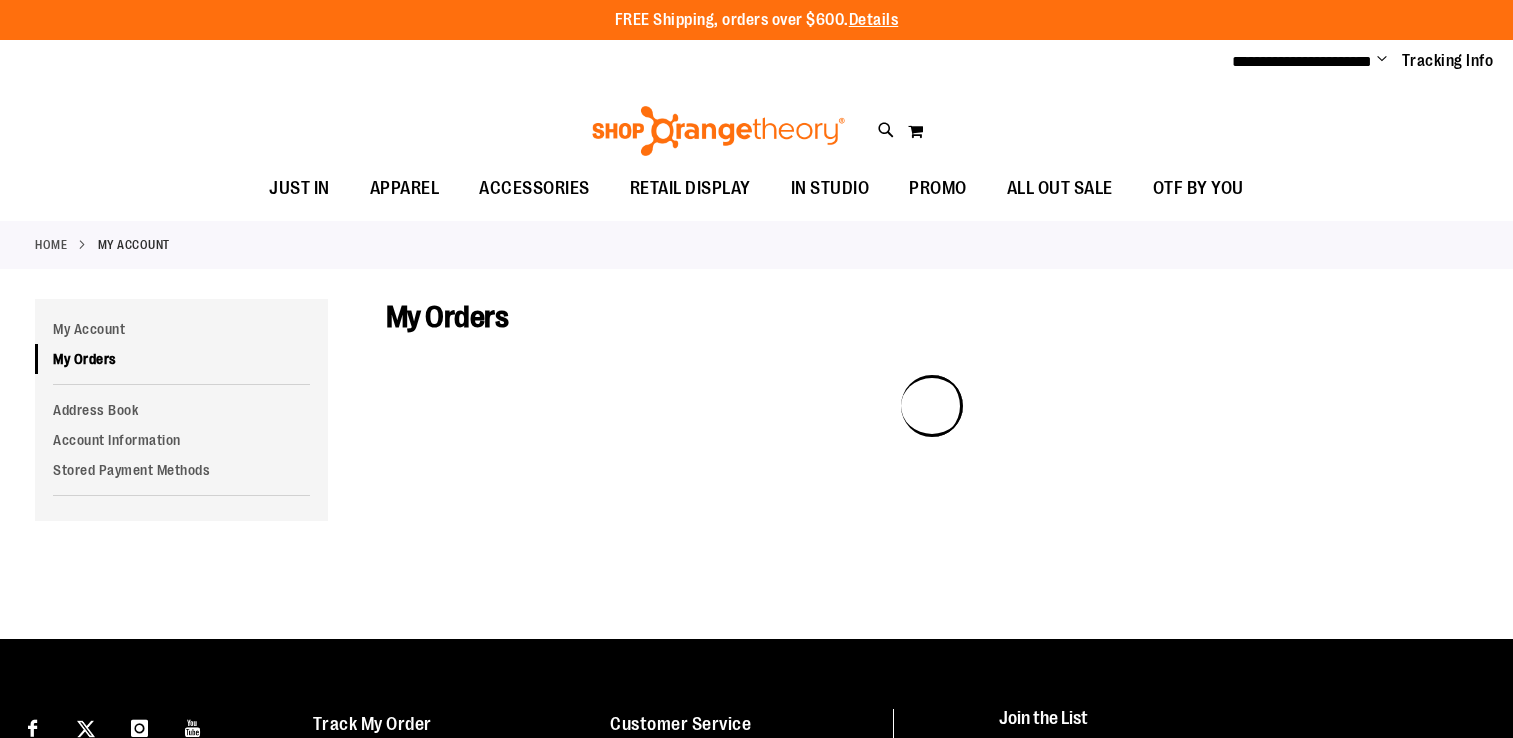 scroll, scrollTop: 0, scrollLeft: 0, axis: both 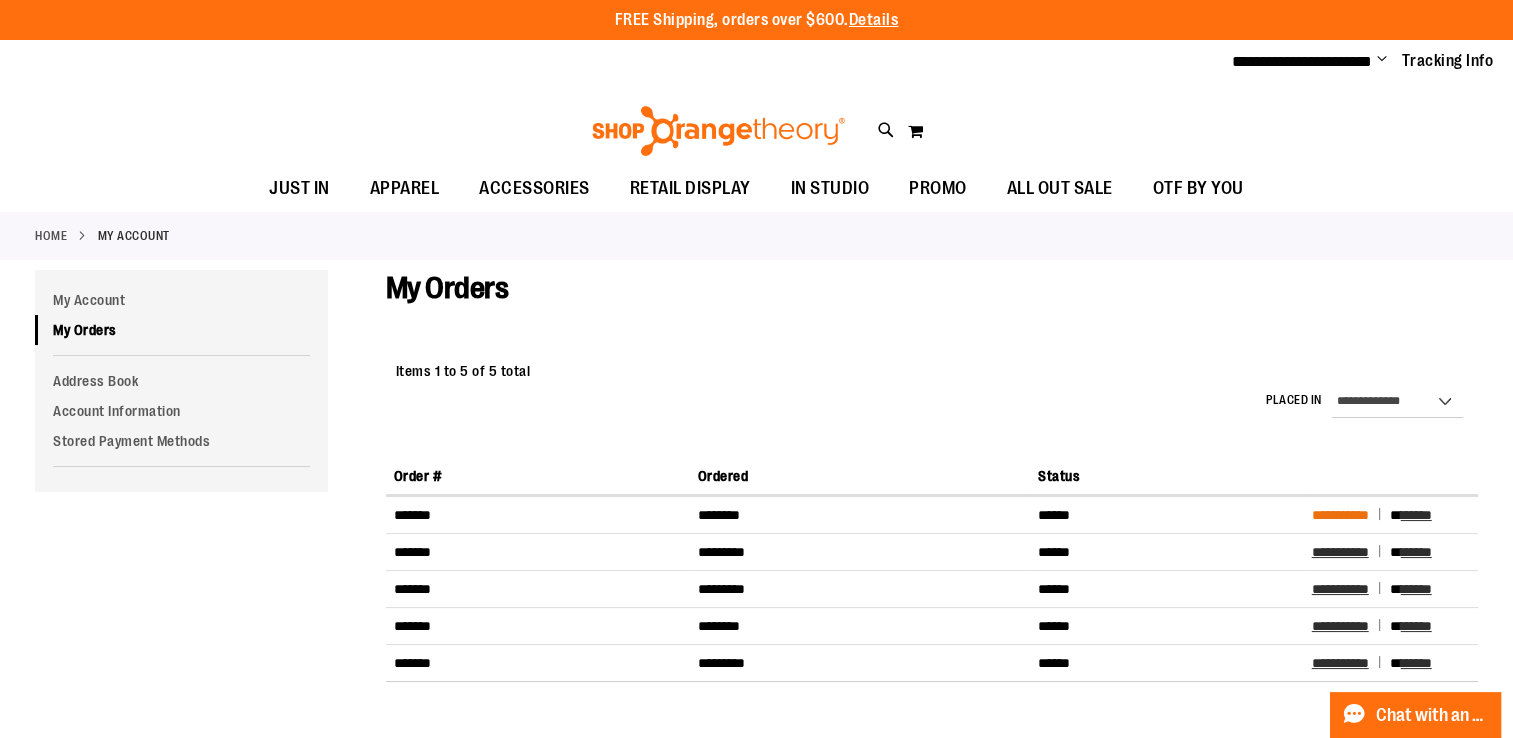 type on "**********" 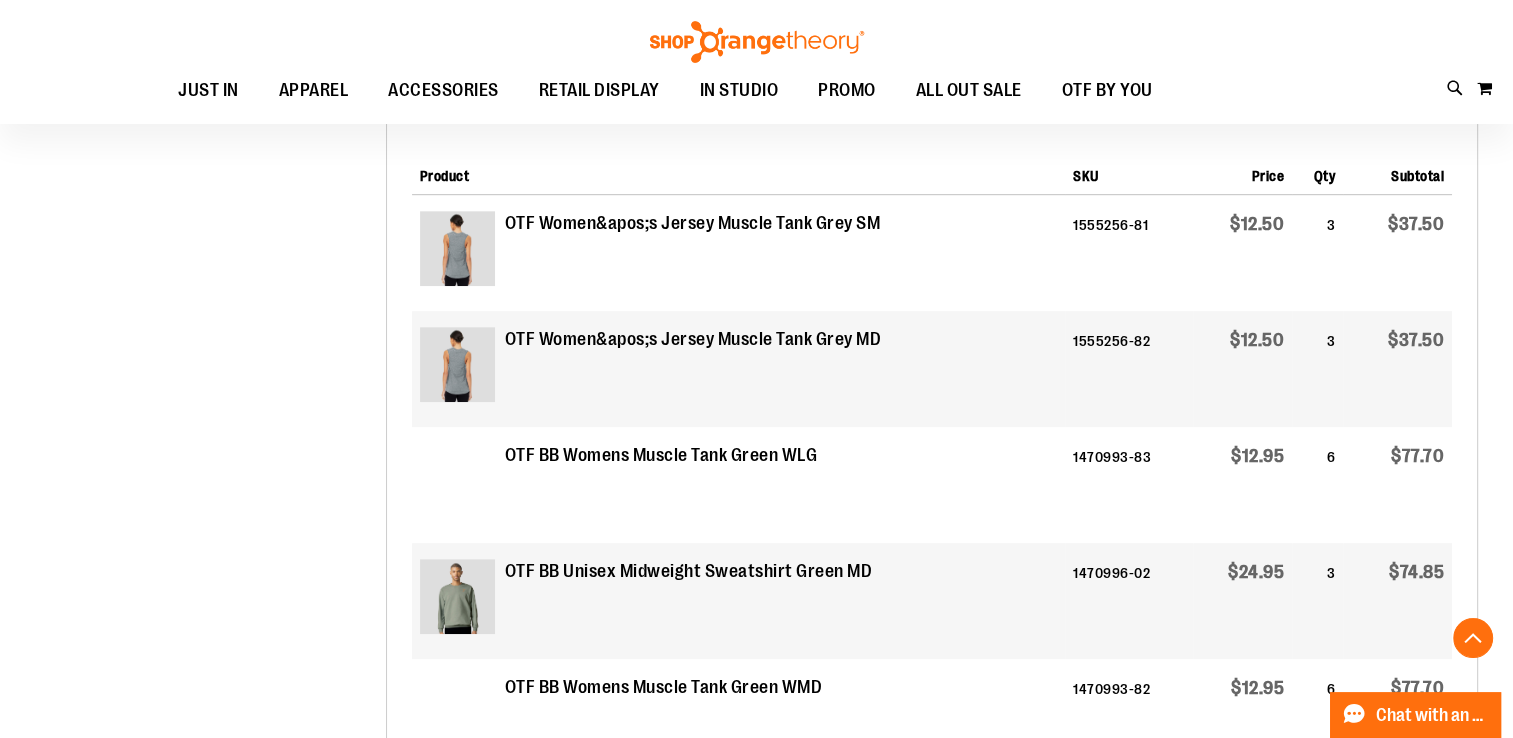 scroll, scrollTop: 600, scrollLeft: 0, axis: vertical 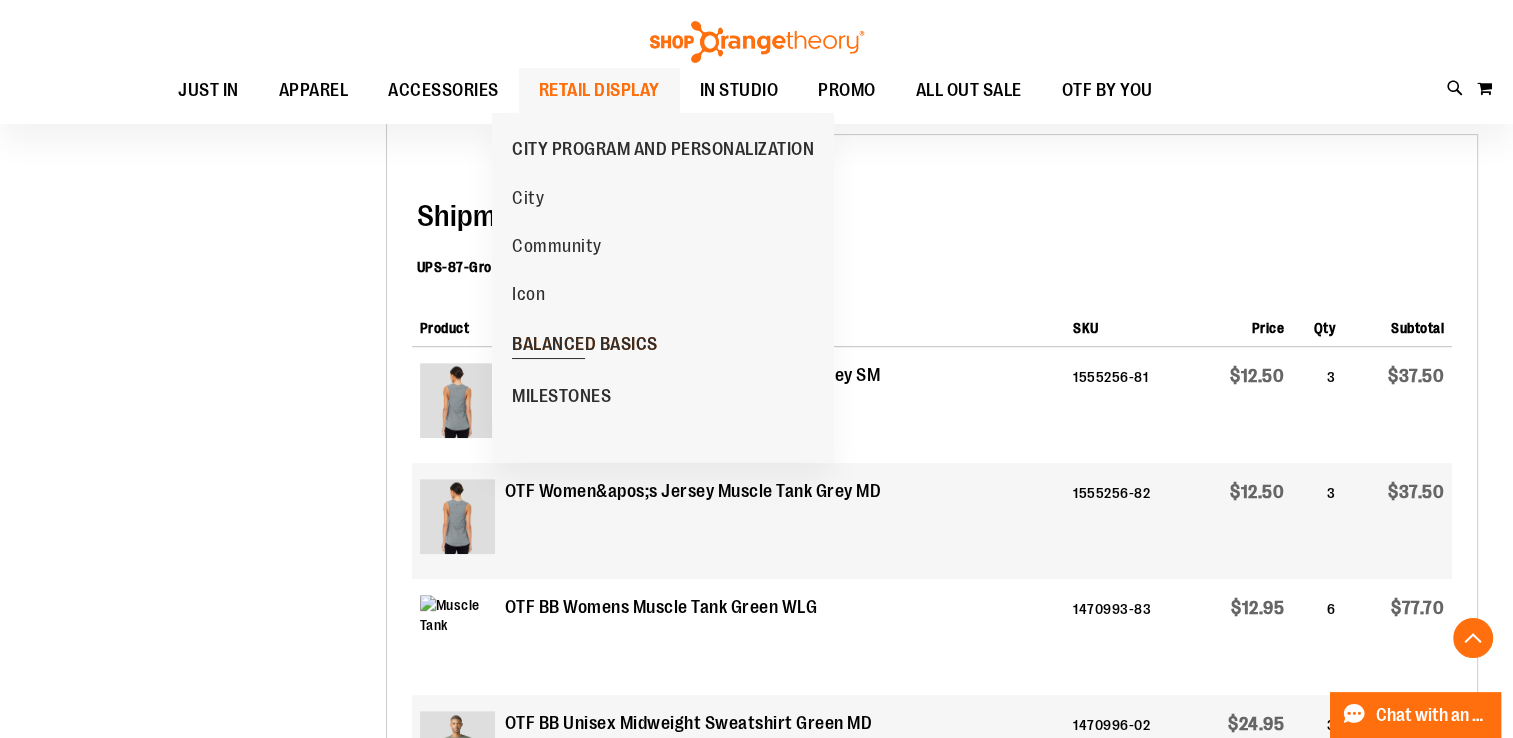type on "**********" 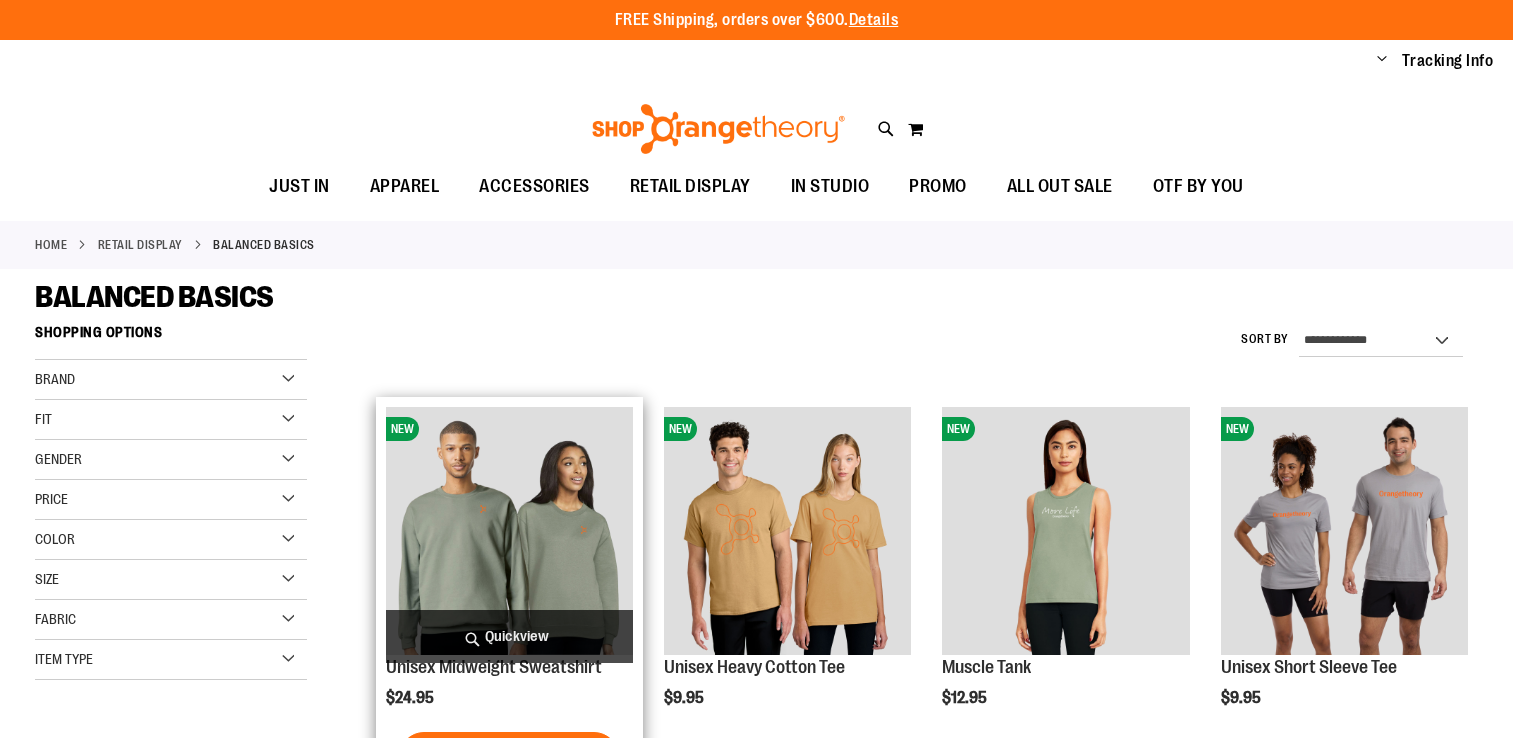scroll, scrollTop: 0, scrollLeft: 0, axis: both 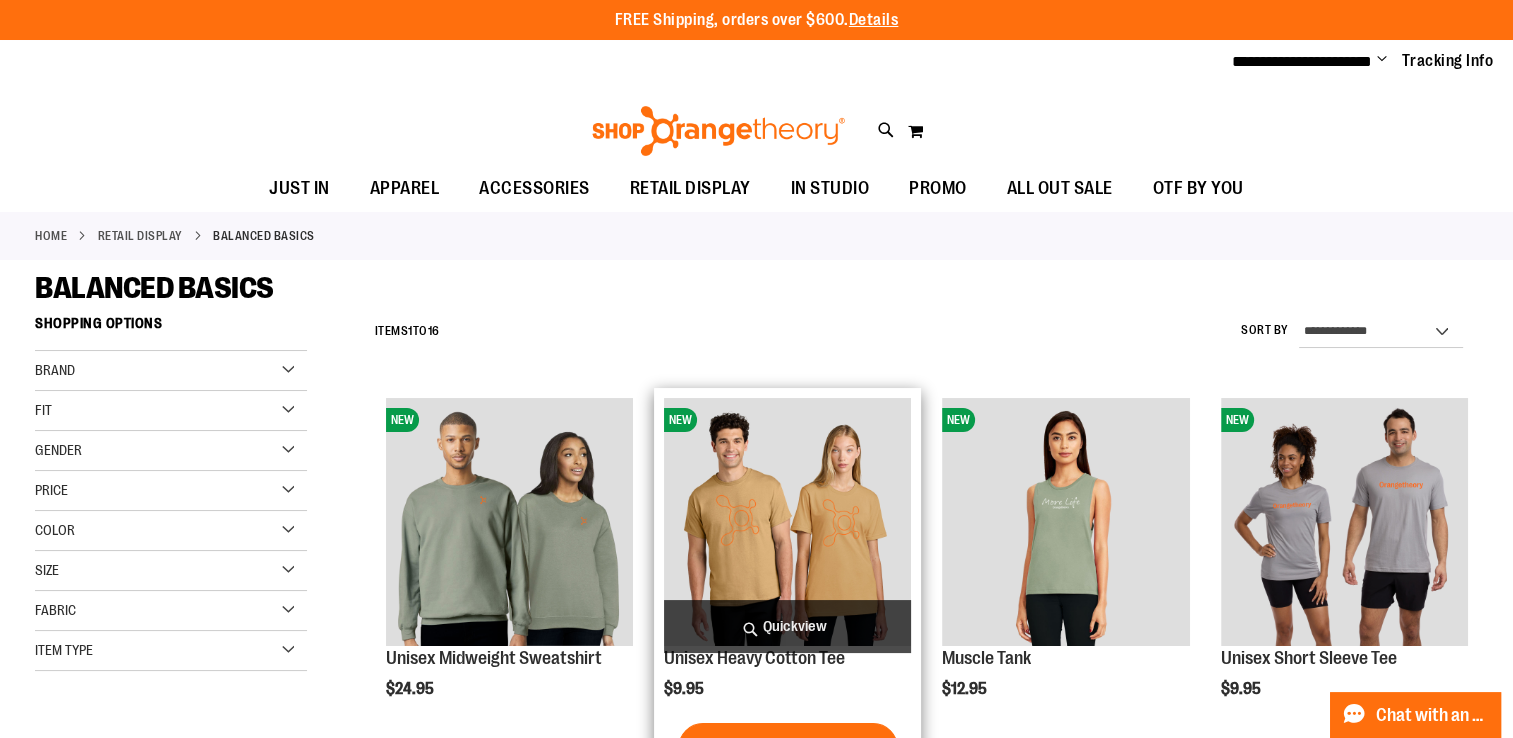 type on "**********" 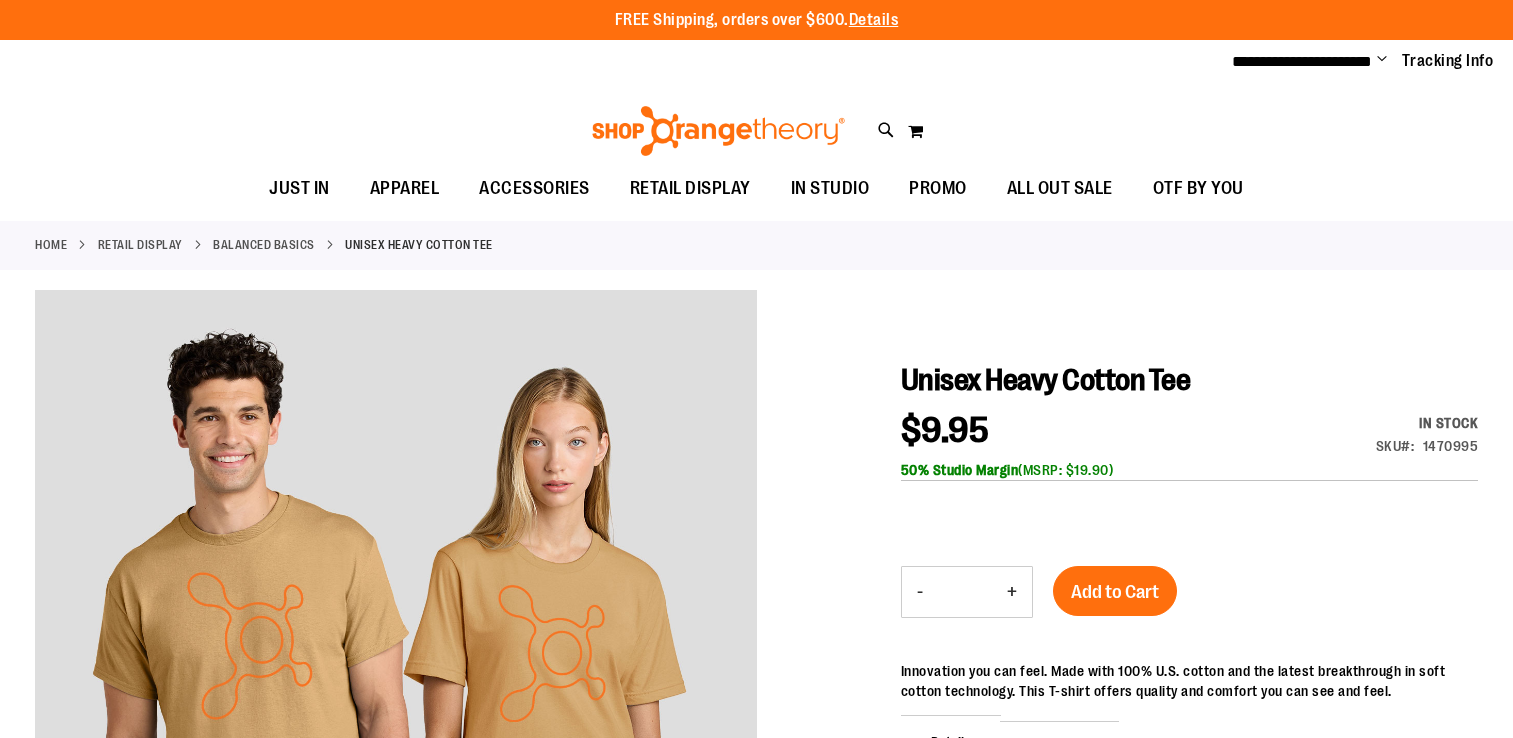 scroll, scrollTop: 0, scrollLeft: 0, axis: both 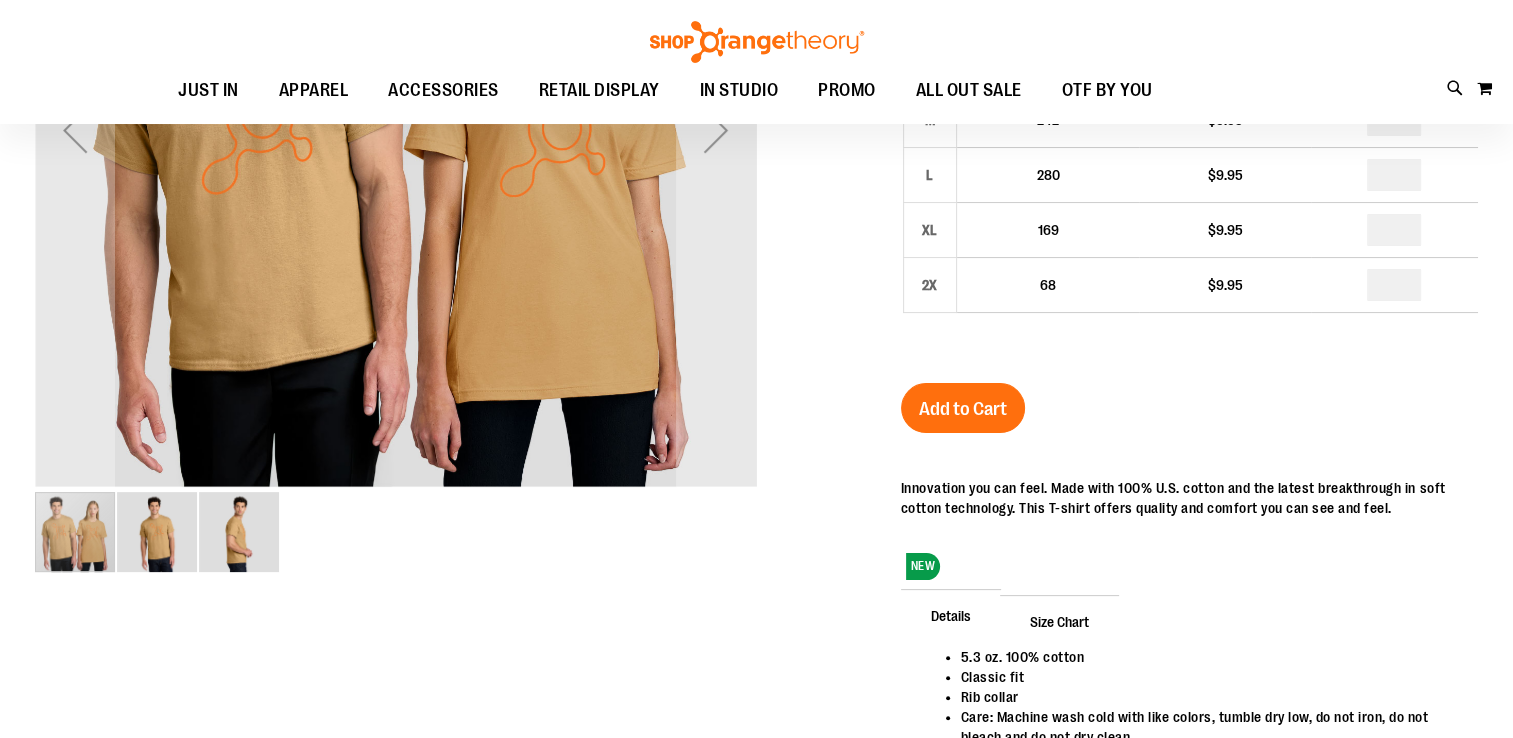 type on "**********" 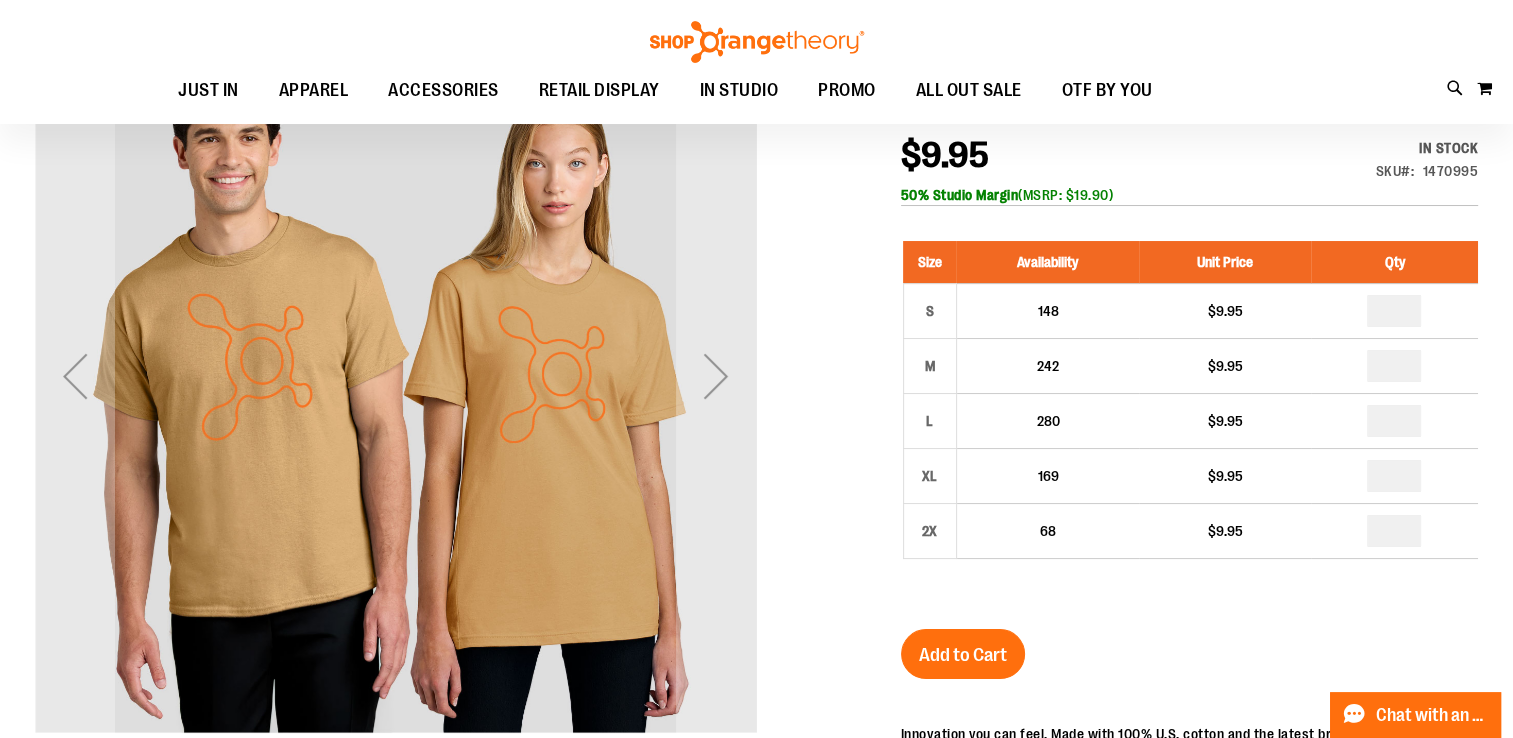 scroll, scrollTop: 98, scrollLeft: 0, axis: vertical 